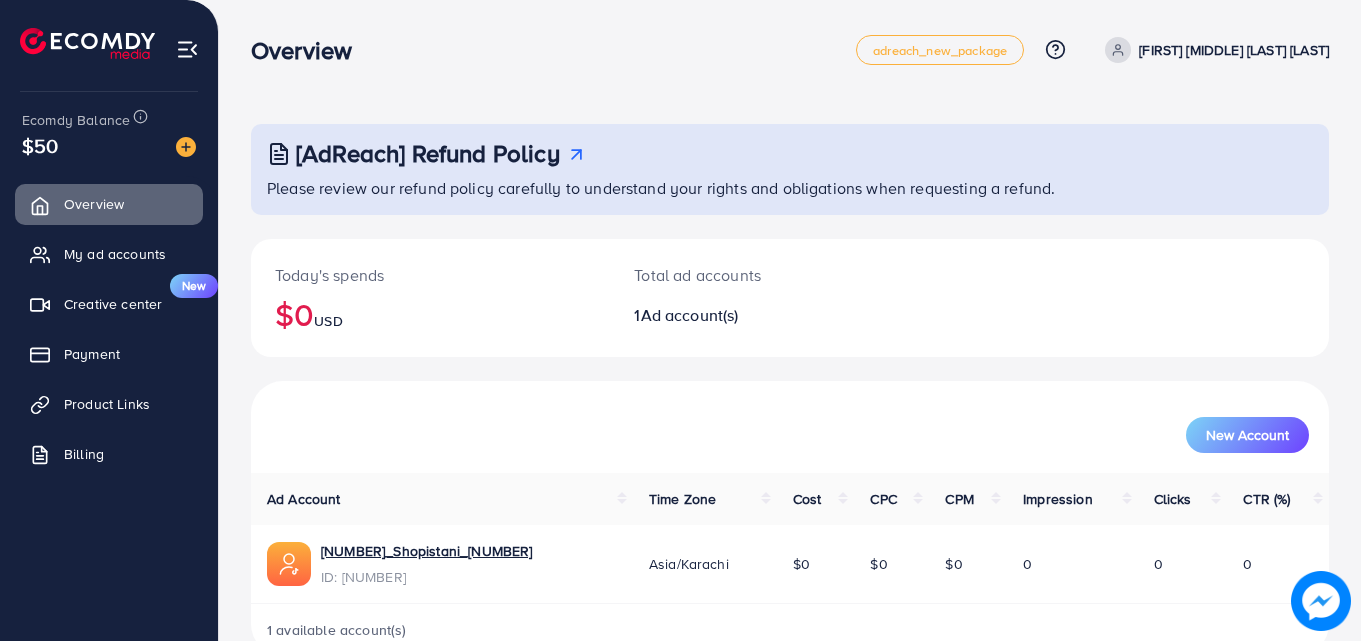 scroll, scrollTop: 47, scrollLeft: 0, axis: vertical 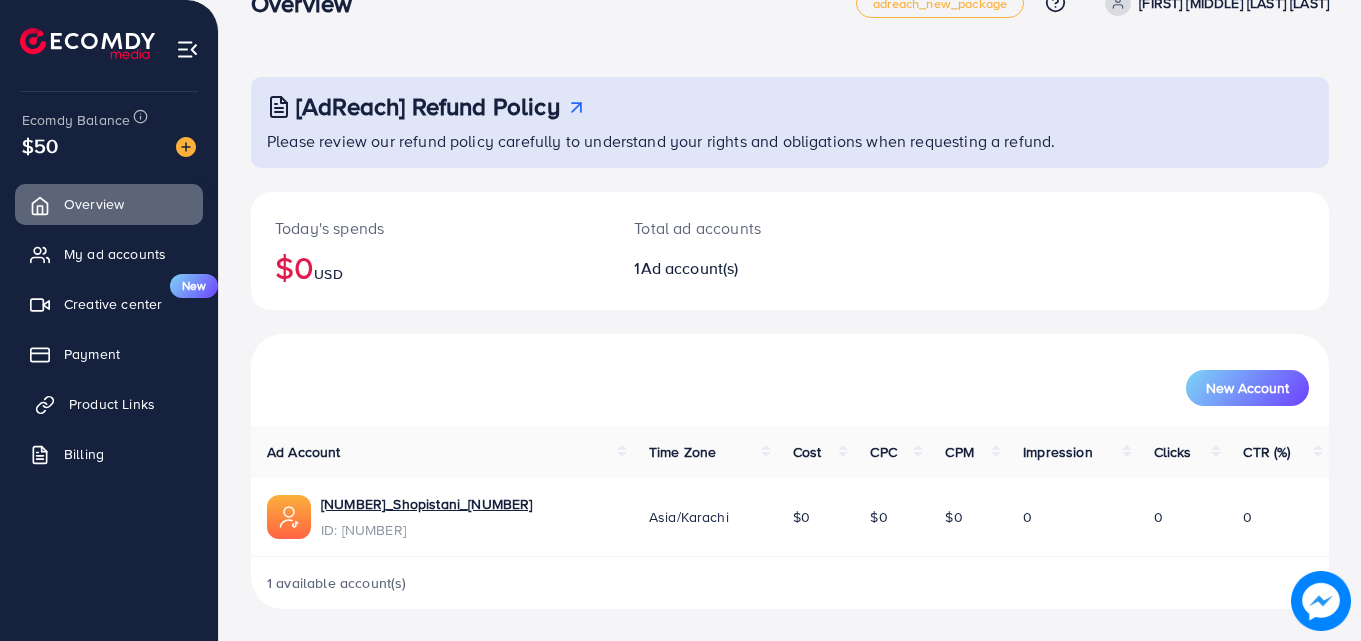 click on "Product Links" at bounding box center [112, 404] 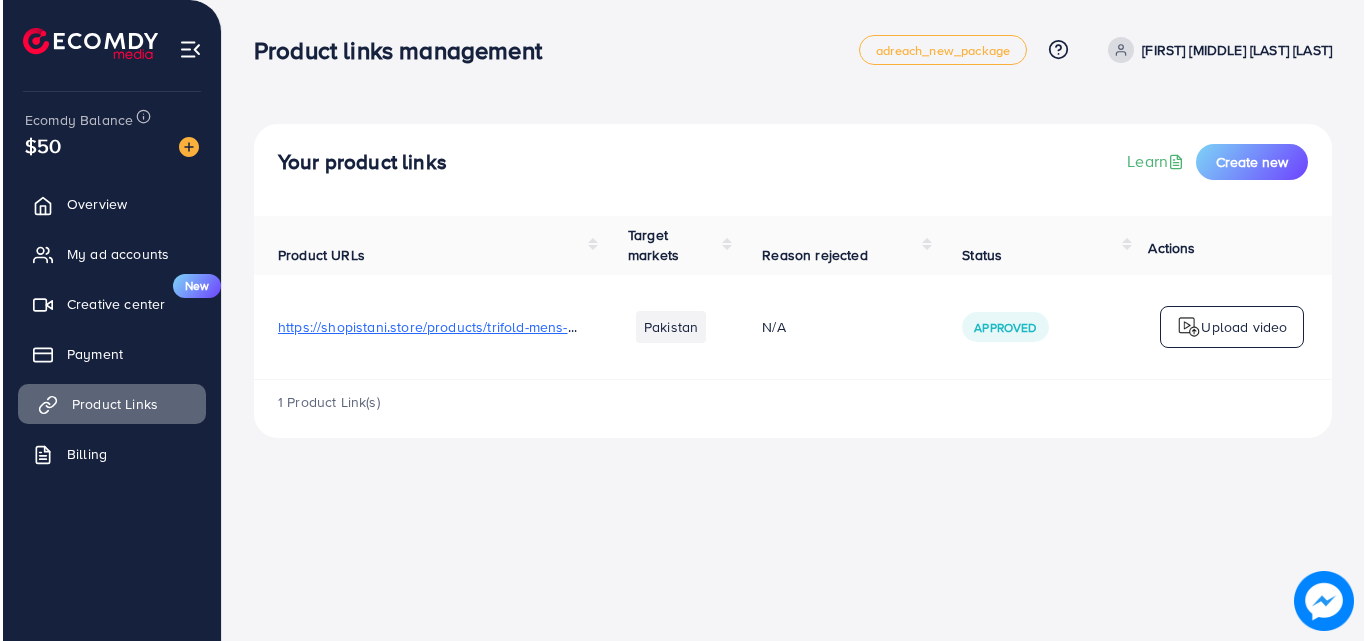 scroll, scrollTop: 0, scrollLeft: 0, axis: both 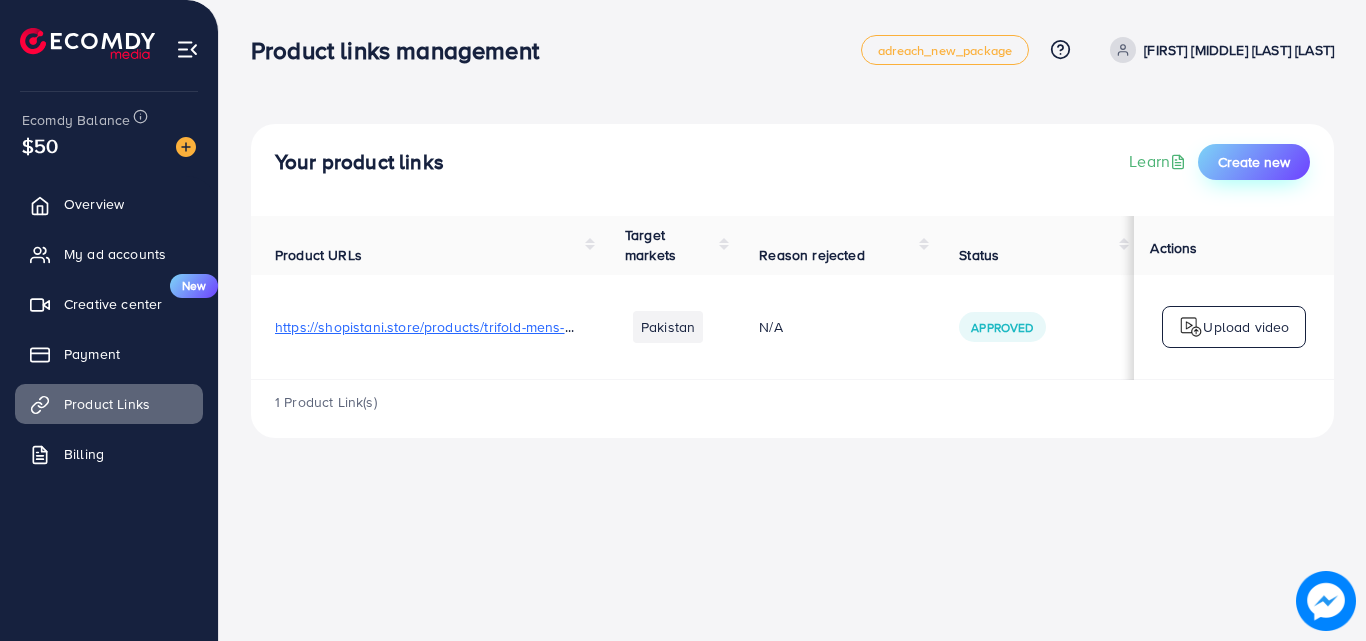 click on "Create new" at bounding box center [1254, 162] 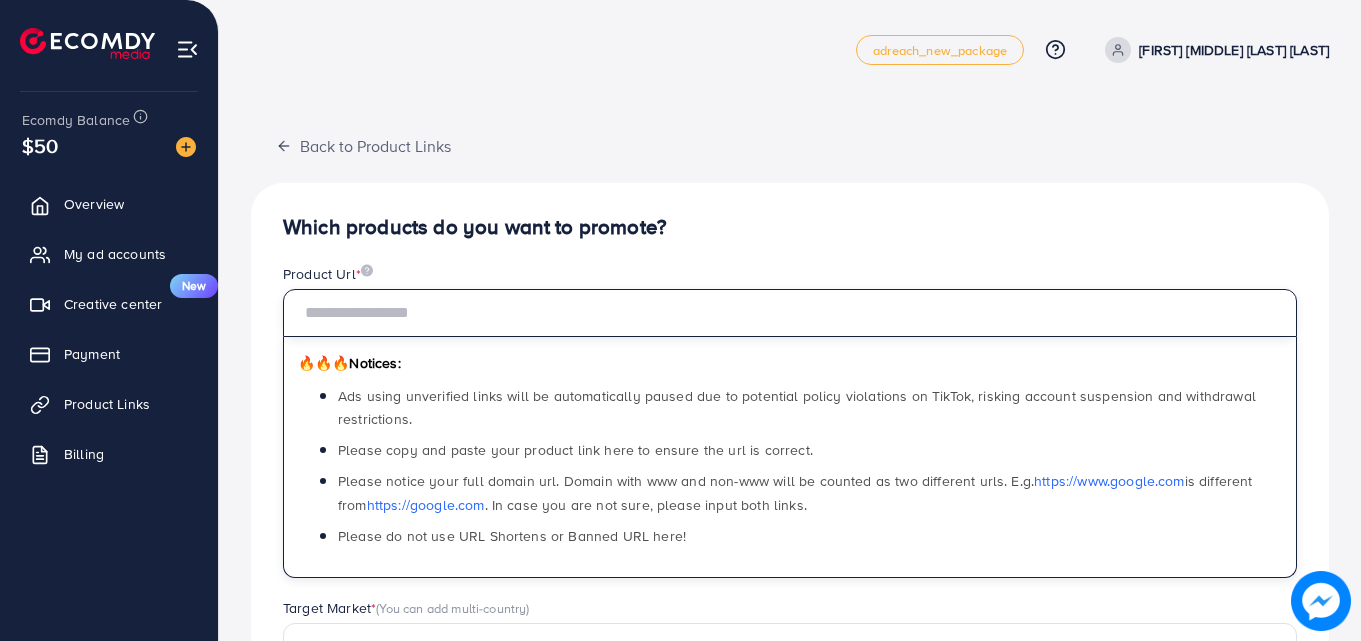 click at bounding box center (790, 313) 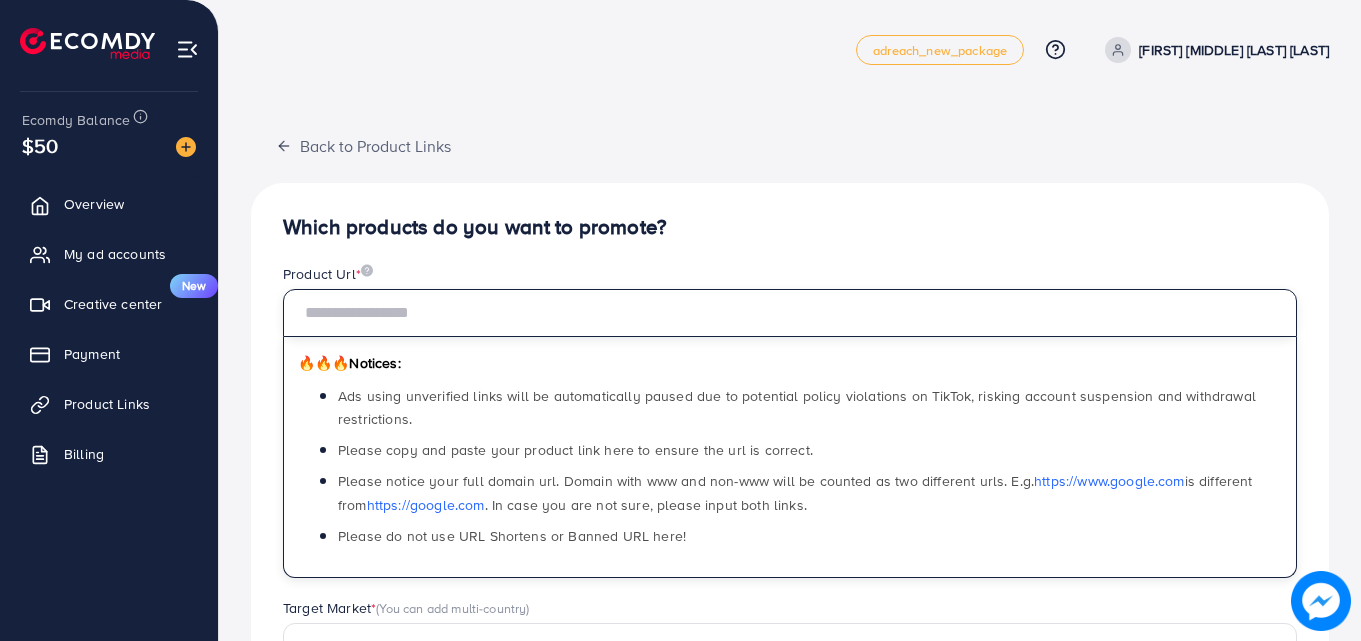 paste on "**********" 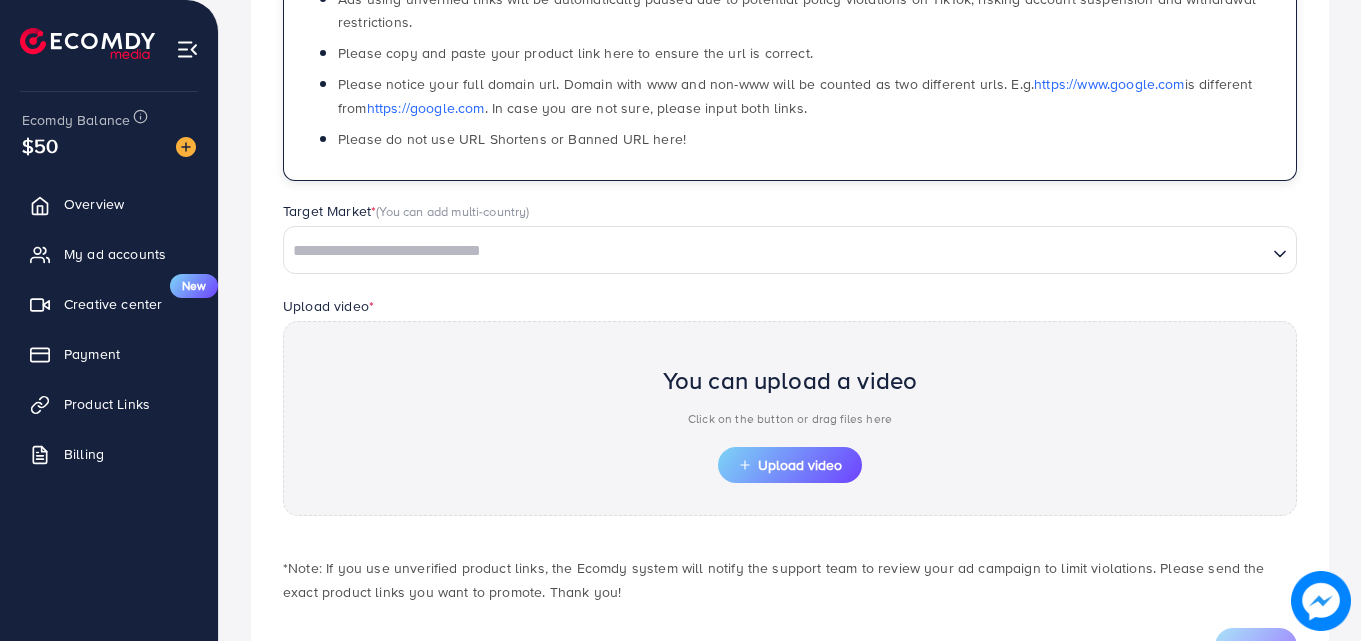 scroll, scrollTop: 484, scrollLeft: 0, axis: vertical 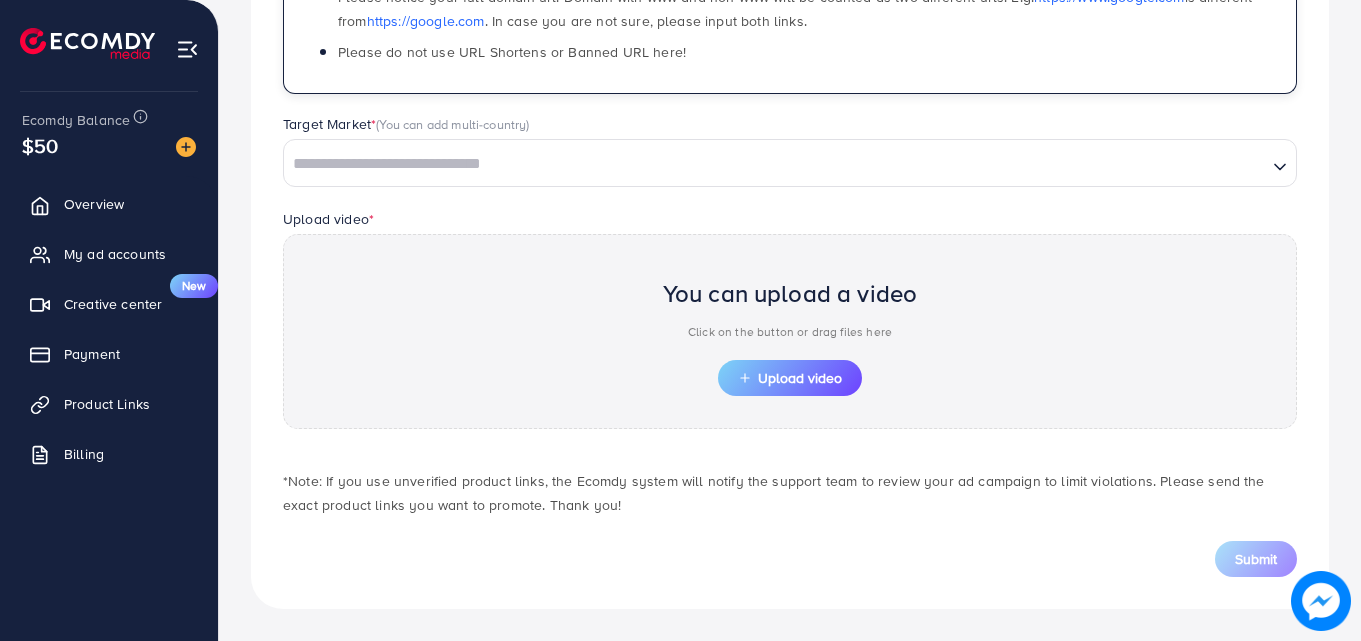 type on "**********" 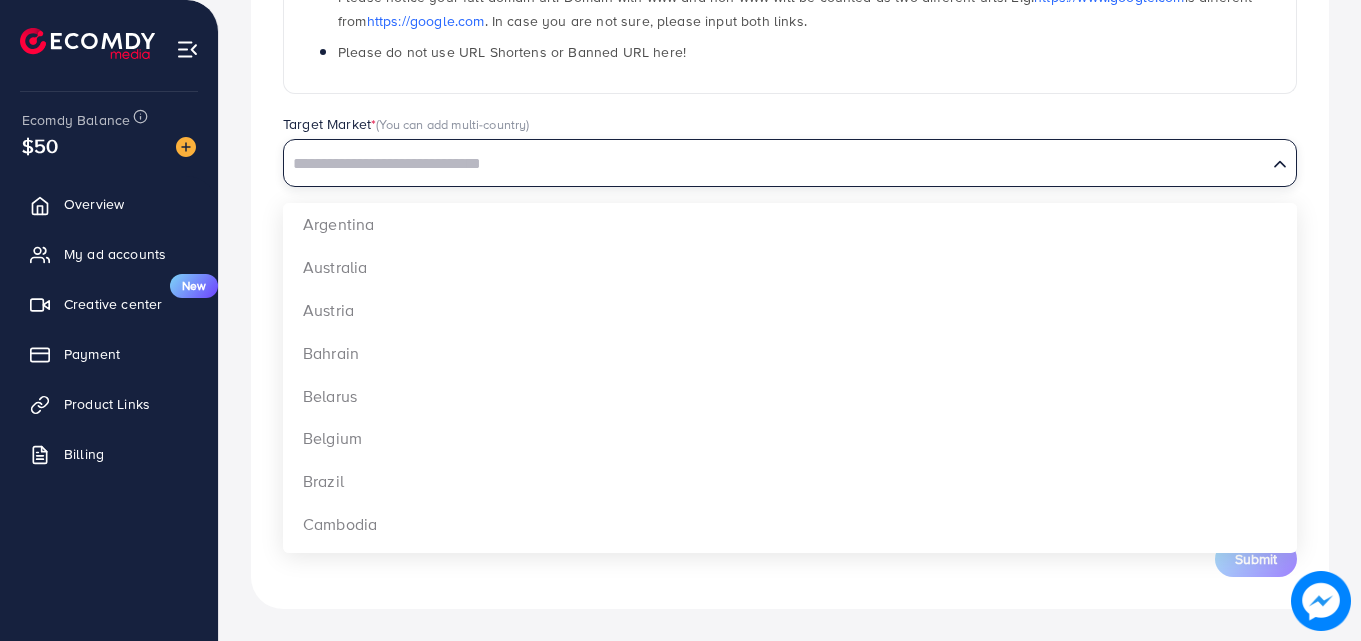 click at bounding box center (775, 164) 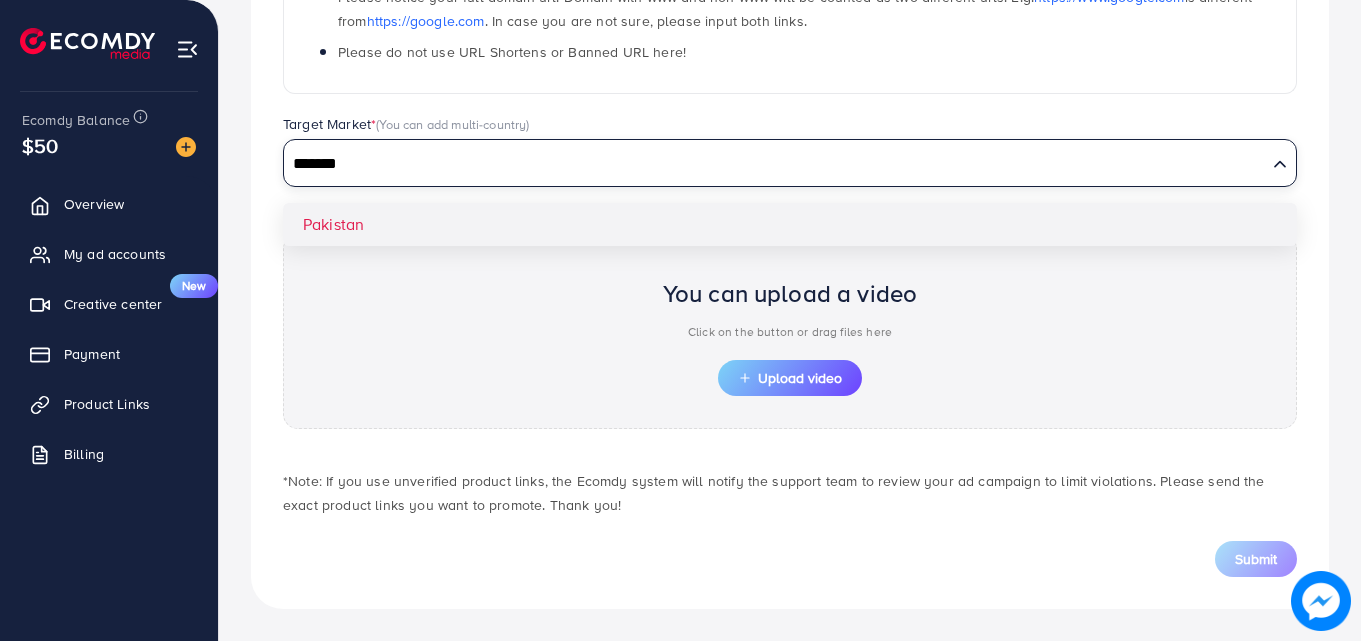 type on "*******" 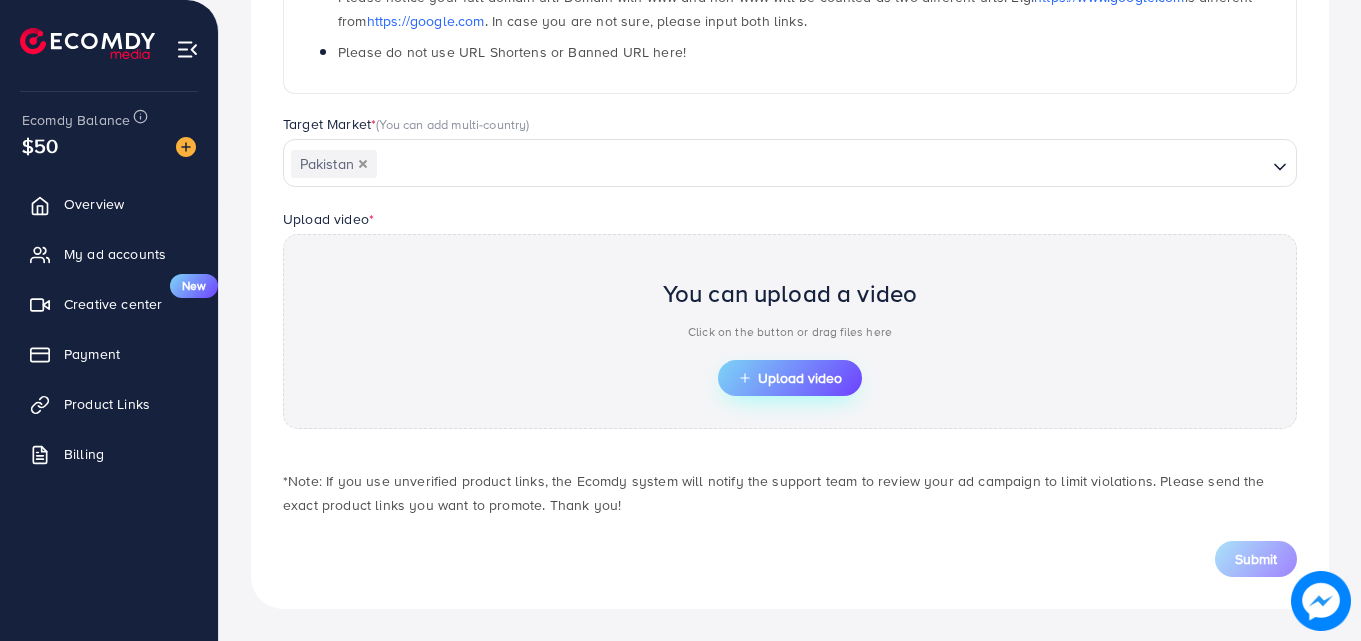 click on "Upload video" at bounding box center (790, 378) 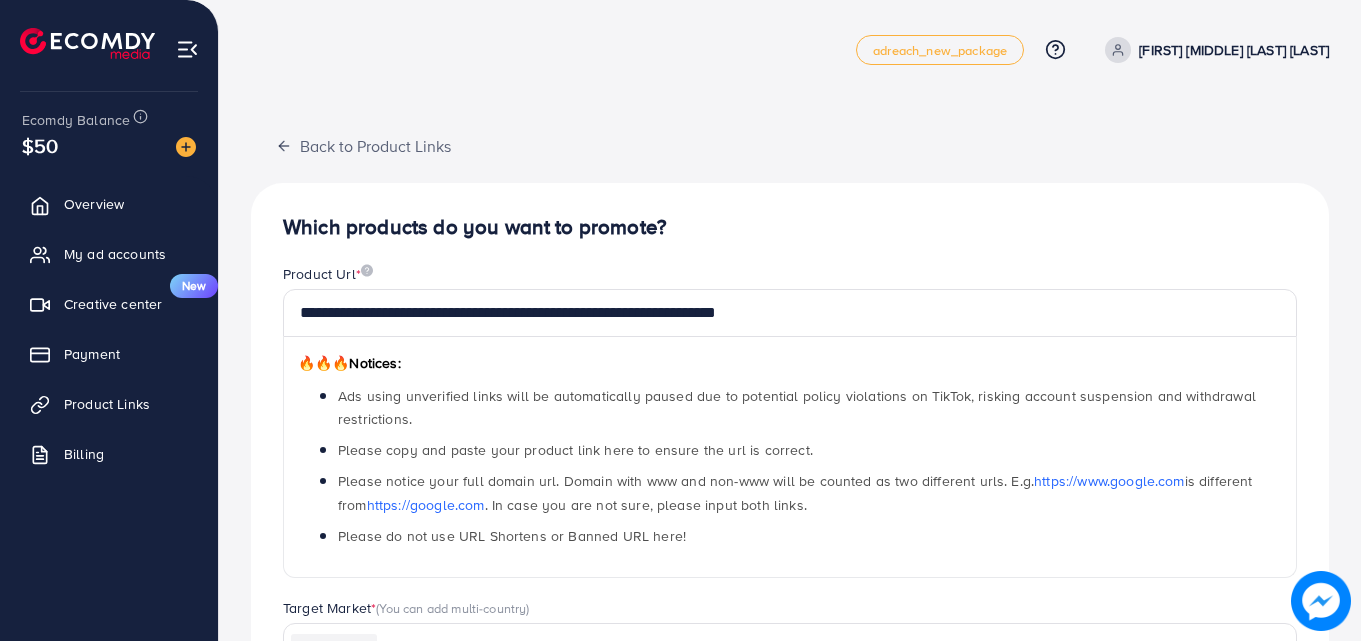 scroll, scrollTop: 580, scrollLeft: 0, axis: vertical 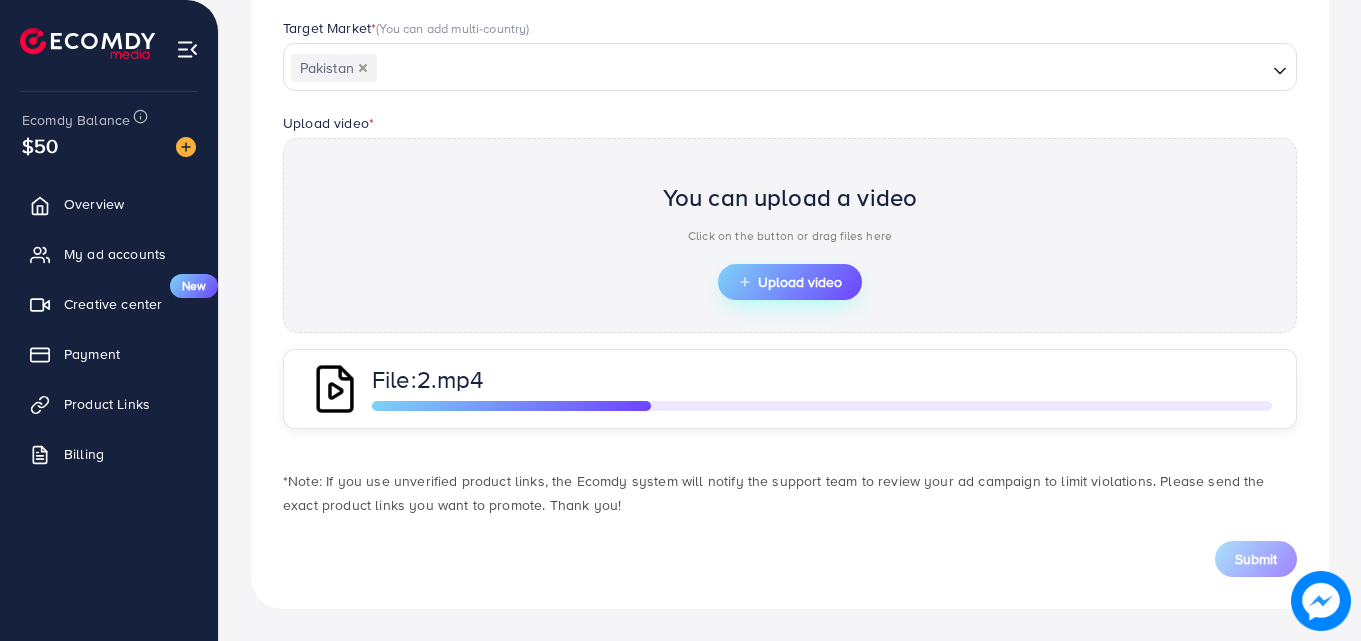 click on "Upload video" at bounding box center [790, 282] 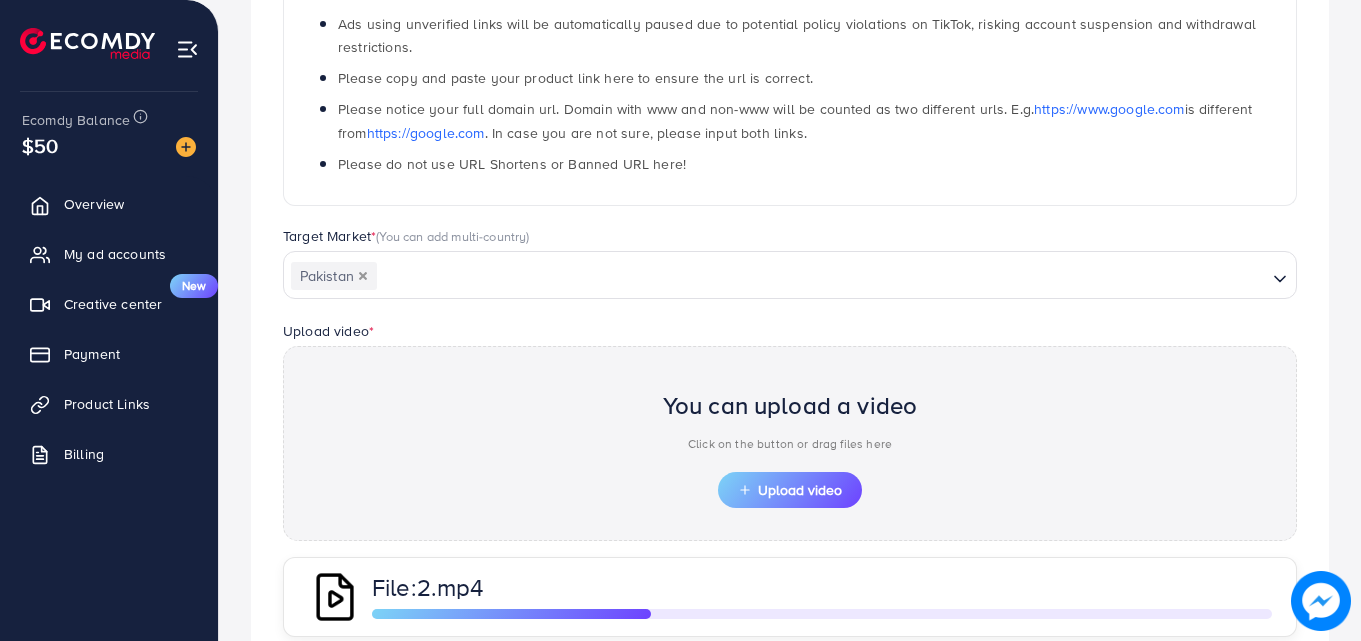 scroll, scrollTop: 580, scrollLeft: 0, axis: vertical 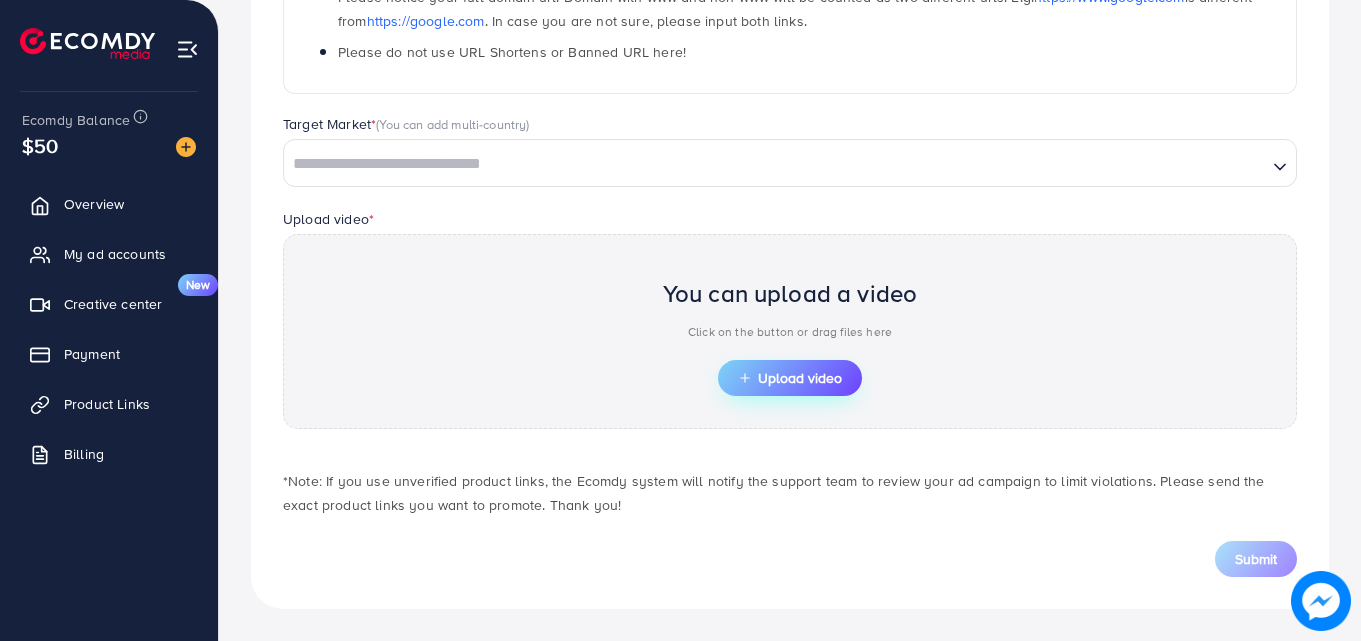 click on "Upload video" at bounding box center (790, 378) 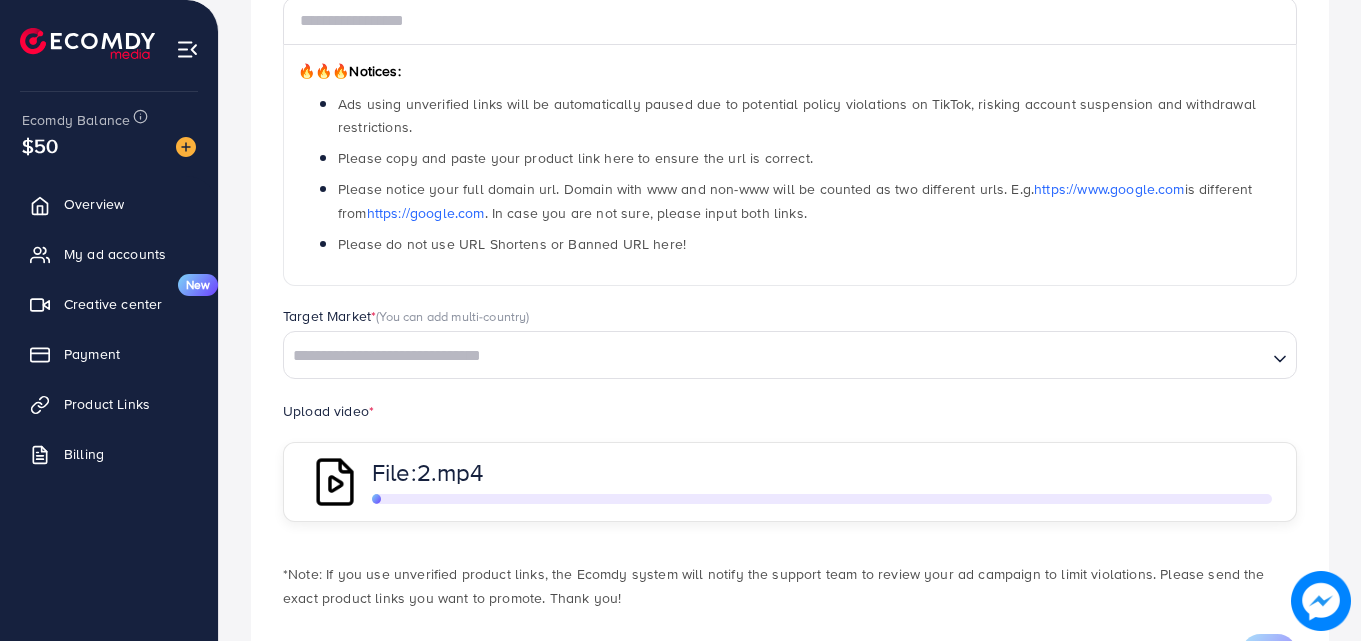 scroll, scrollTop: 388, scrollLeft: 0, axis: vertical 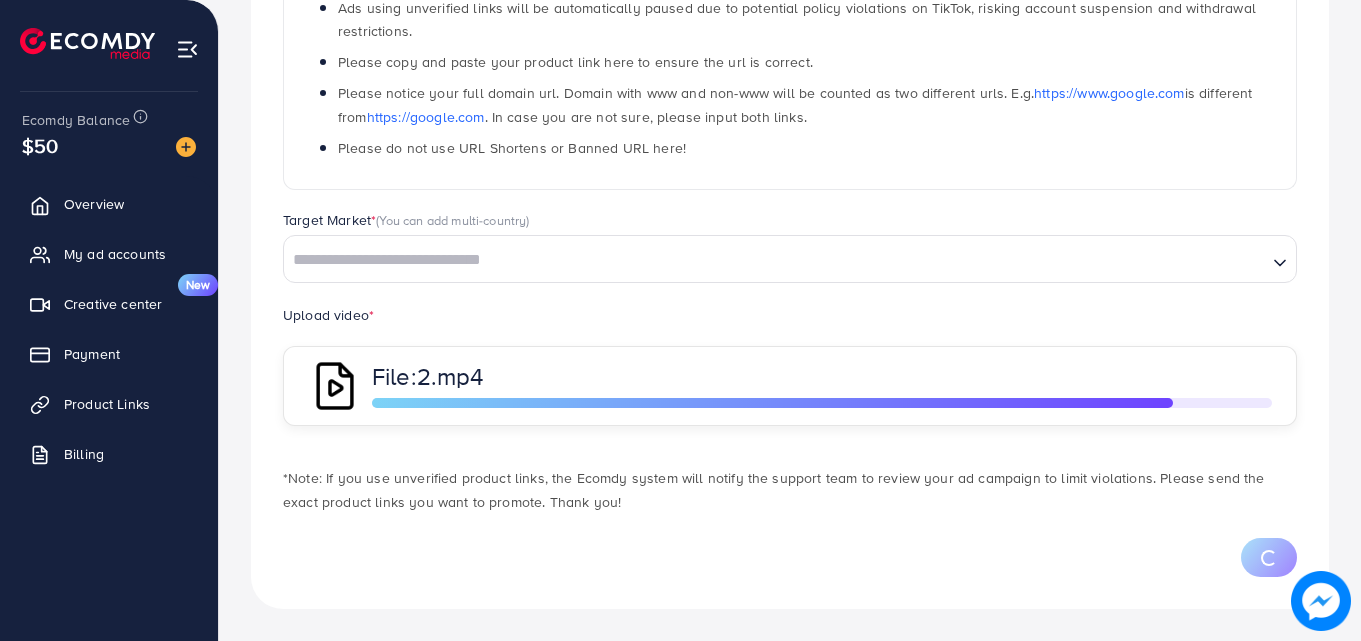 click at bounding box center [775, 260] 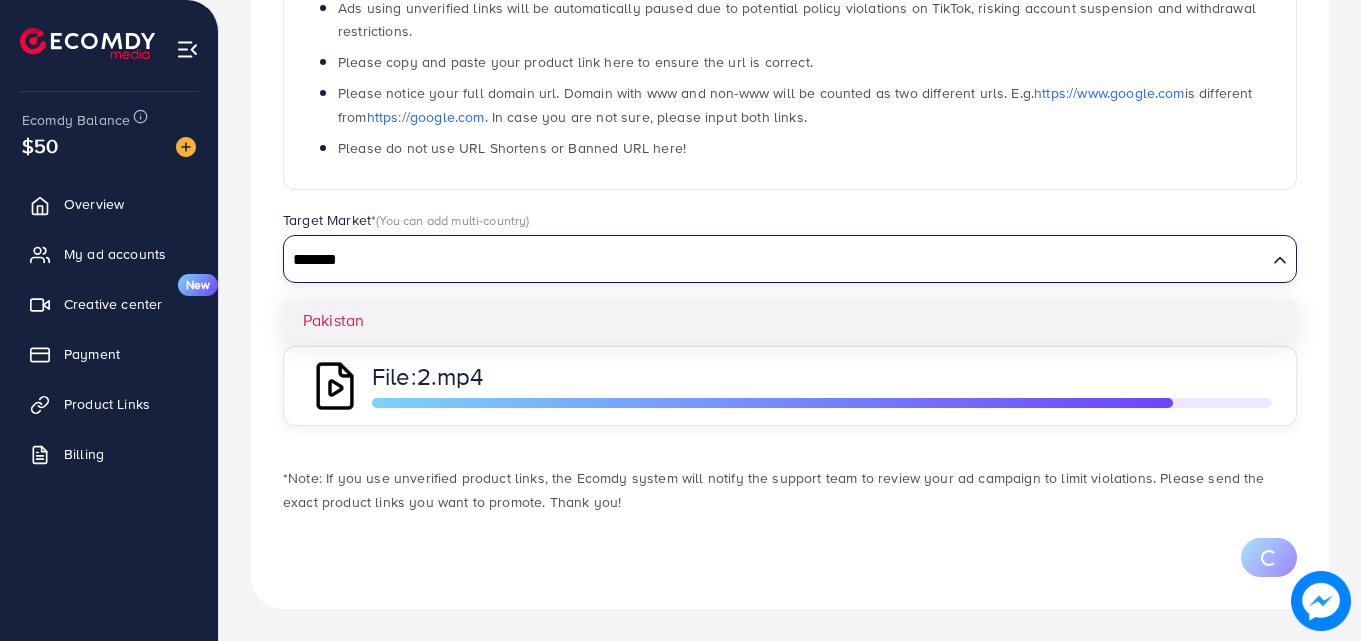 type on "*******" 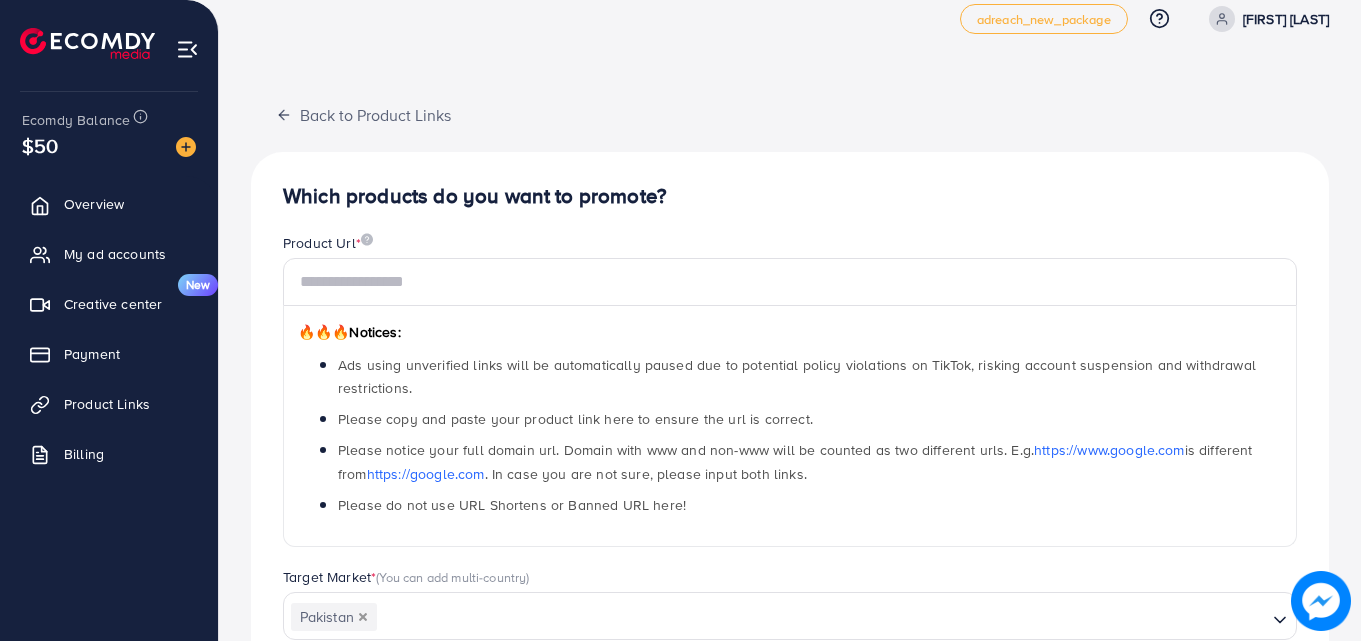 scroll, scrollTop: 0, scrollLeft: 0, axis: both 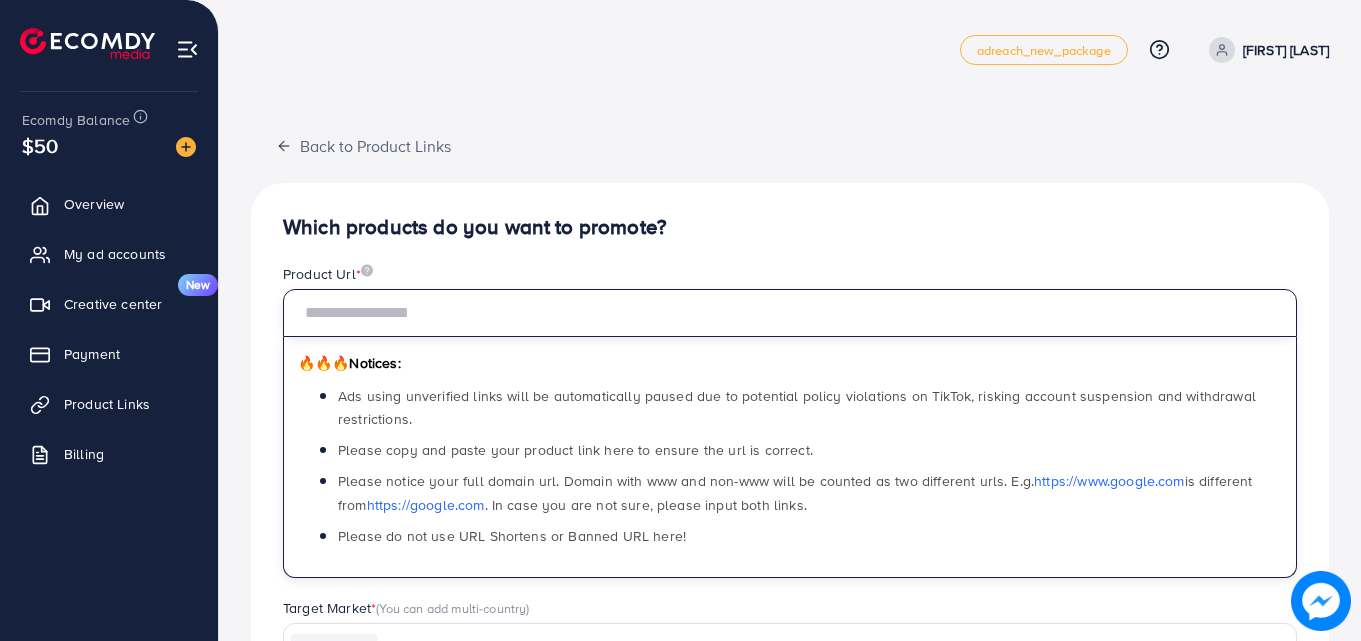 click at bounding box center (790, 313) 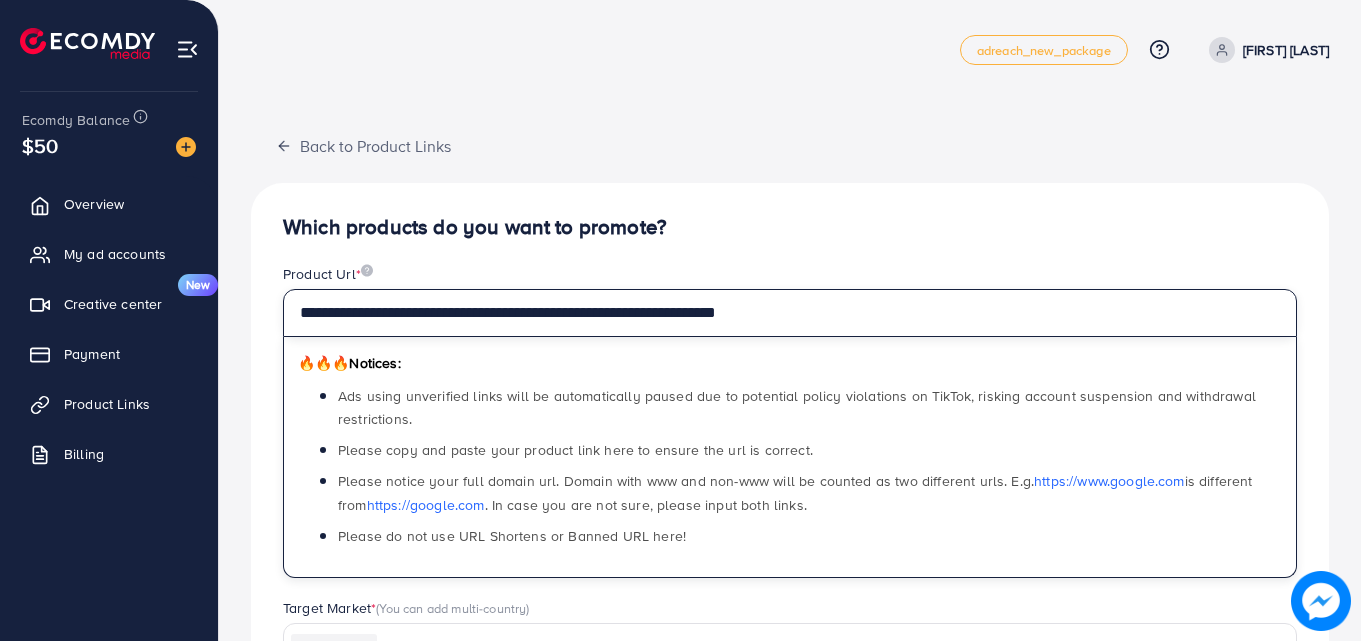 type on "**********" 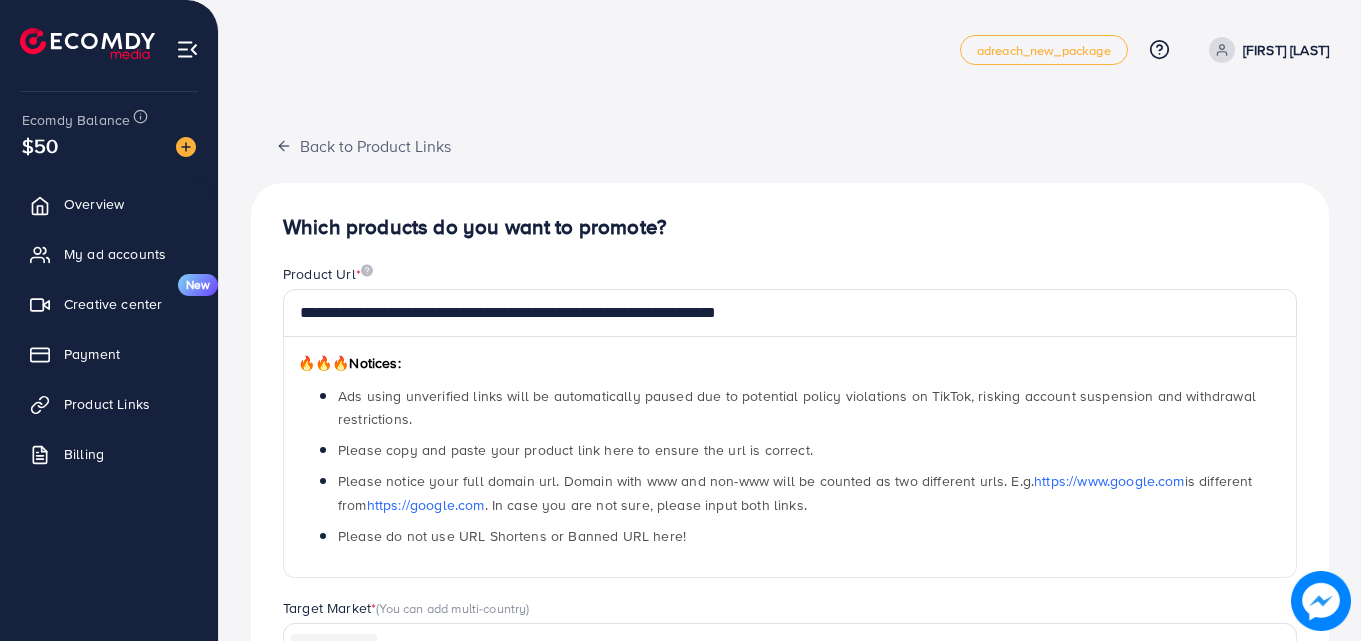 click on "**********" at bounding box center (790, 560) 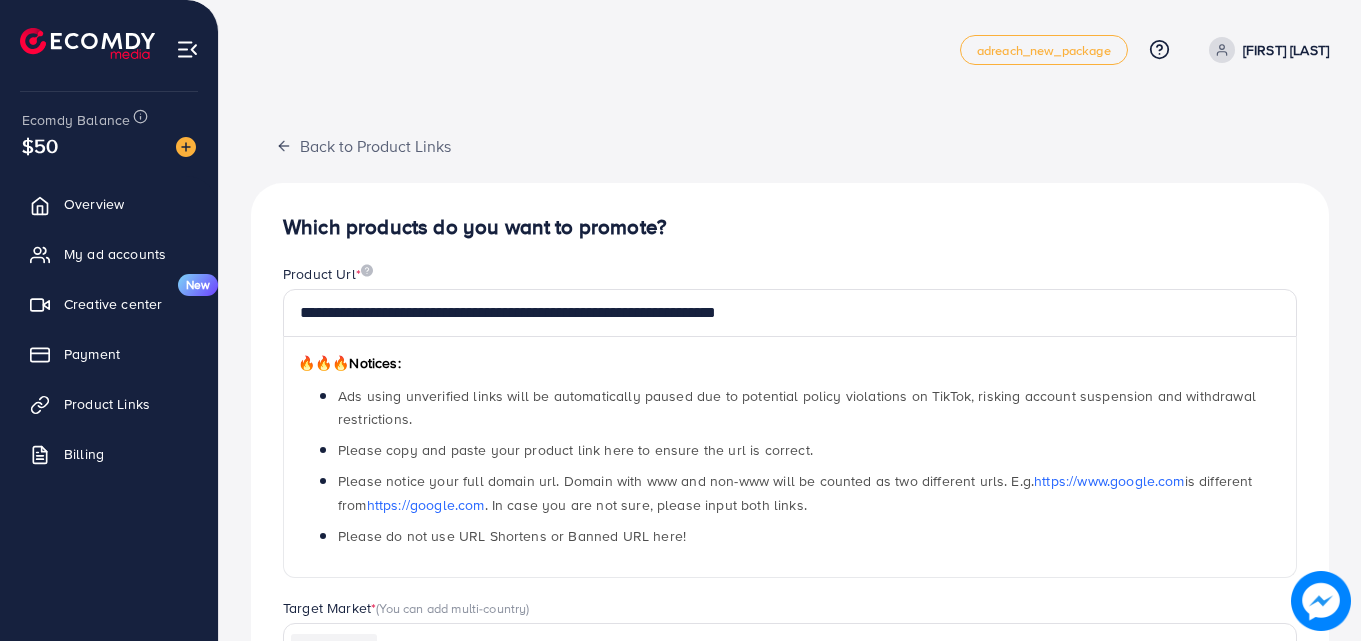 scroll, scrollTop: 388, scrollLeft: 0, axis: vertical 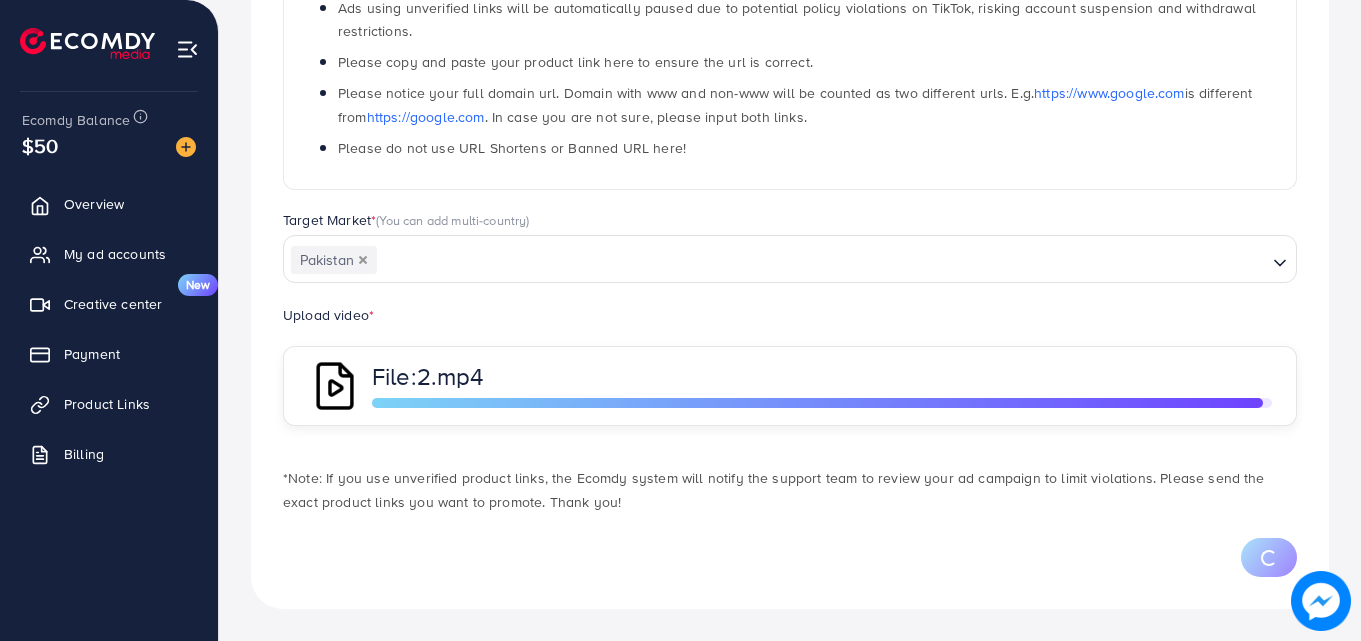 click at bounding box center (817, 403) 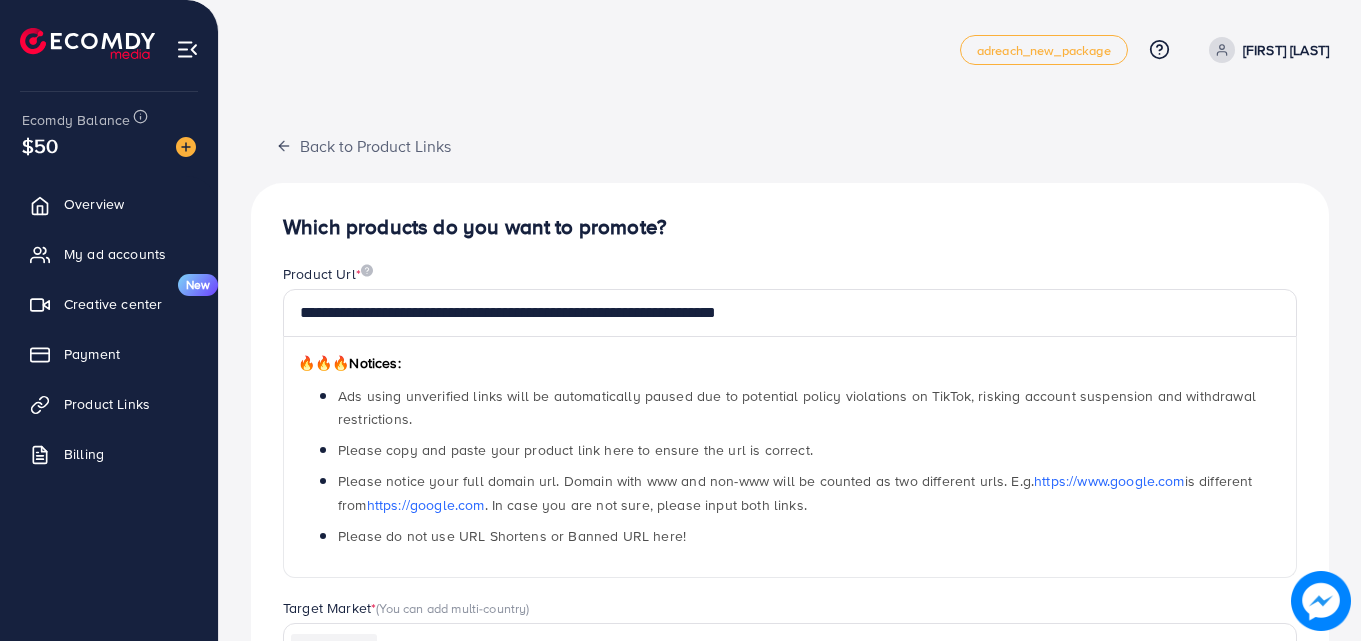 scroll, scrollTop: 388, scrollLeft: 0, axis: vertical 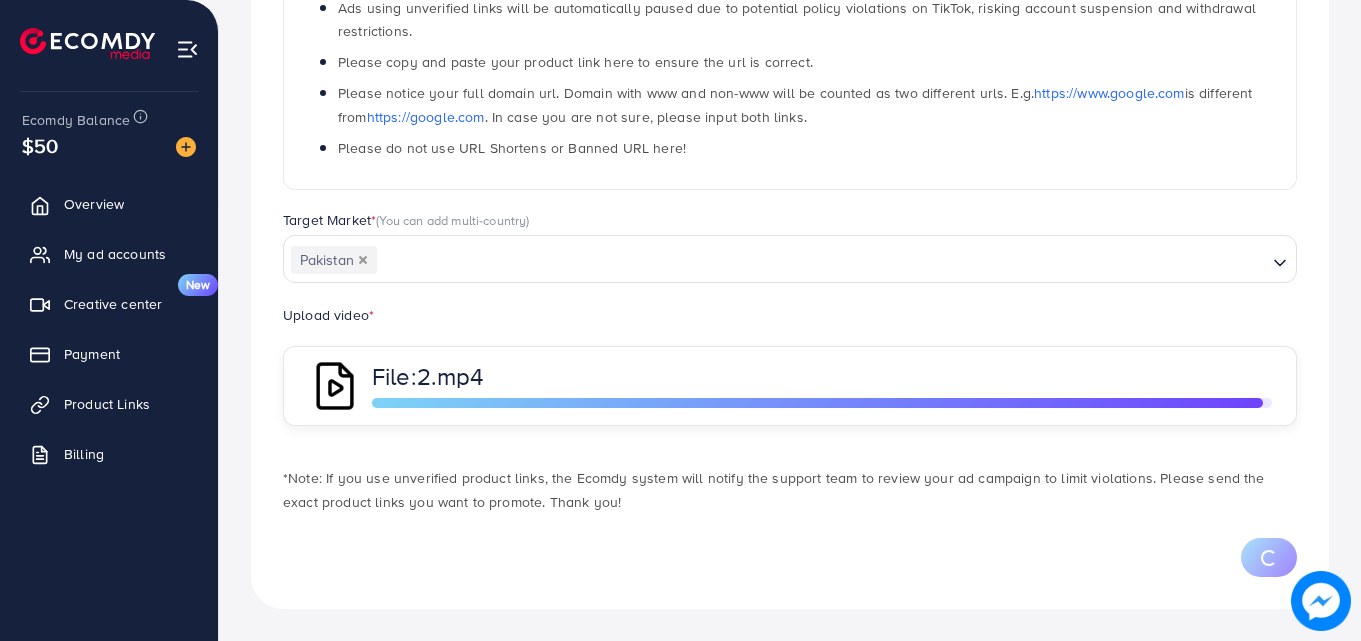 click on "Upload video  *  File:  2.mp4" at bounding box center (790, 364) 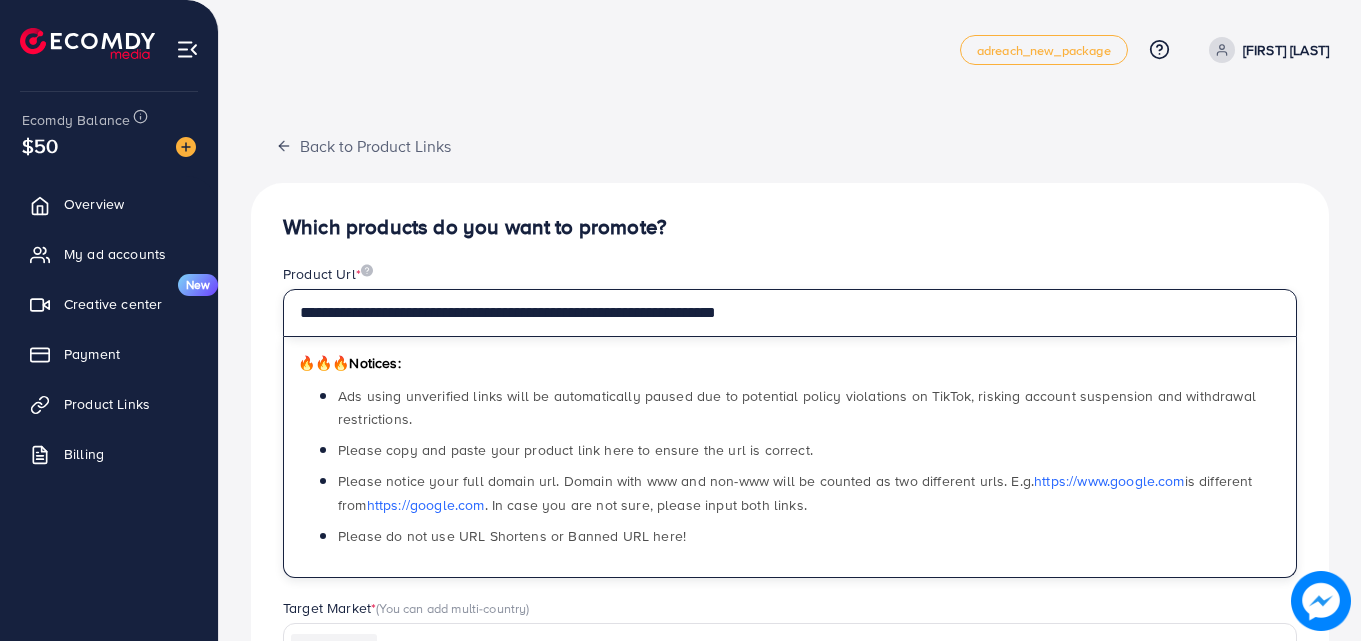 drag, startPoint x: 843, startPoint y: 317, endPoint x: 0, endPoint y: 520, distance: 867.0975 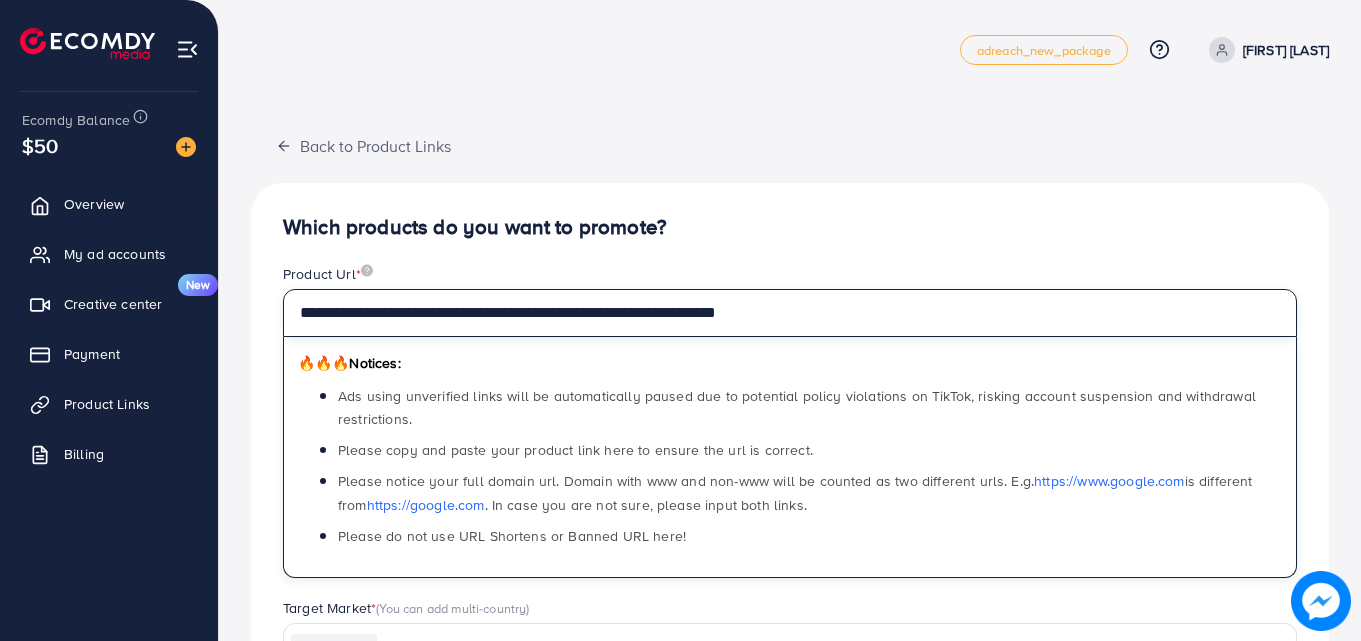 click on "**********" at bounding box center (680, 514) 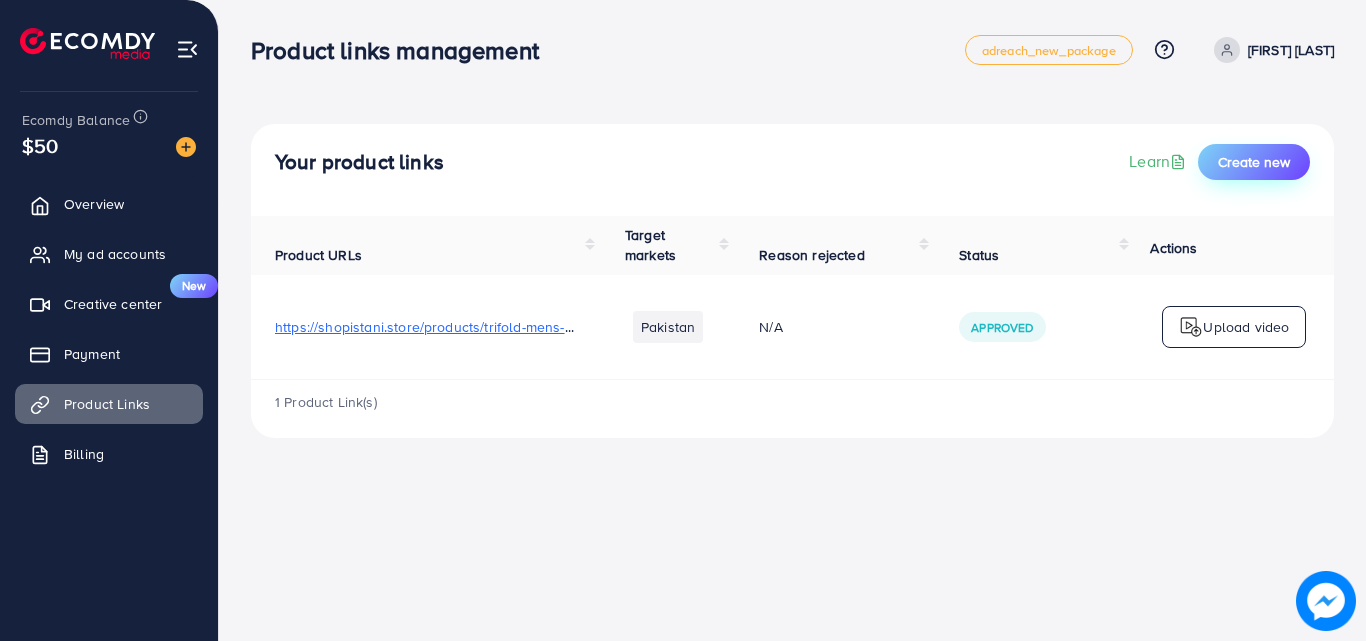 click on "Create new" at bounding box center [1254, 162] 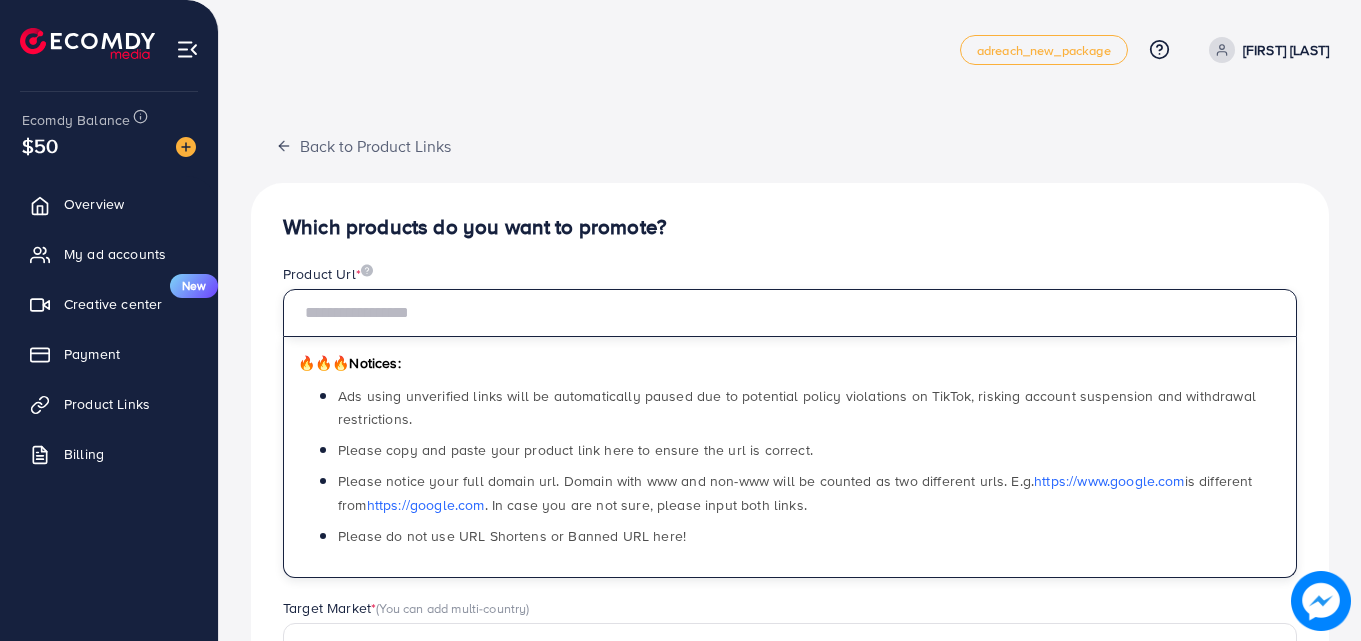 click at bounding box center (790, 313) 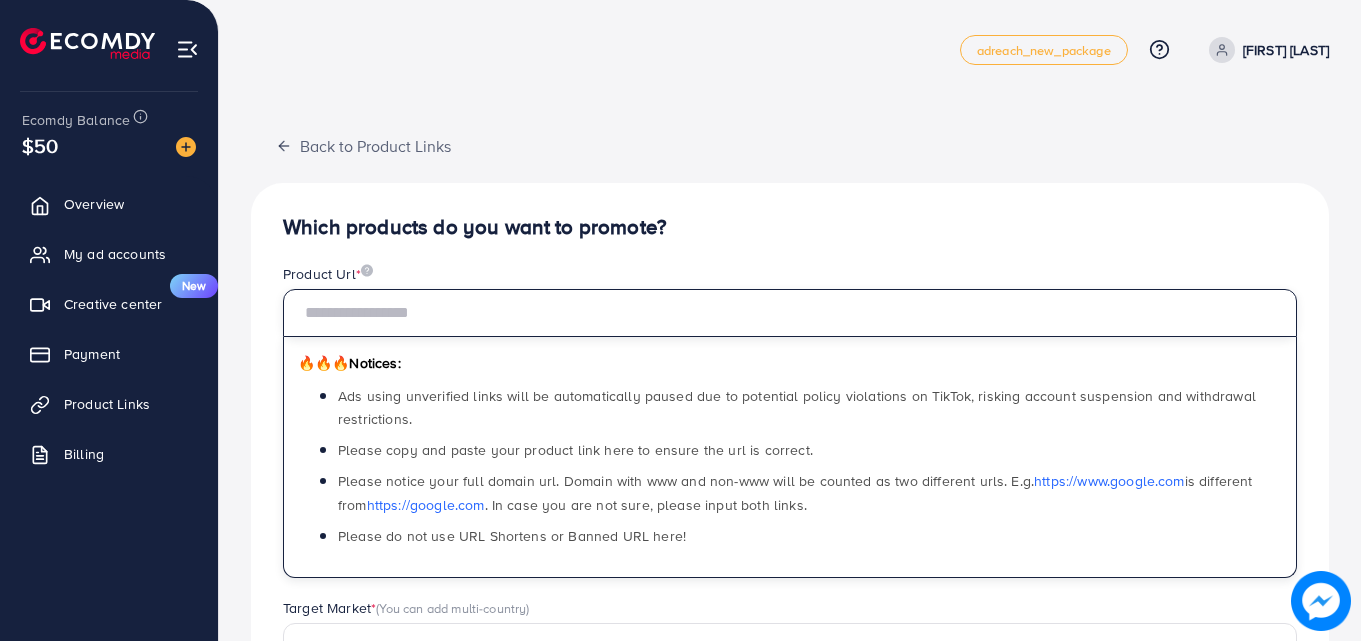 paste on "**********" 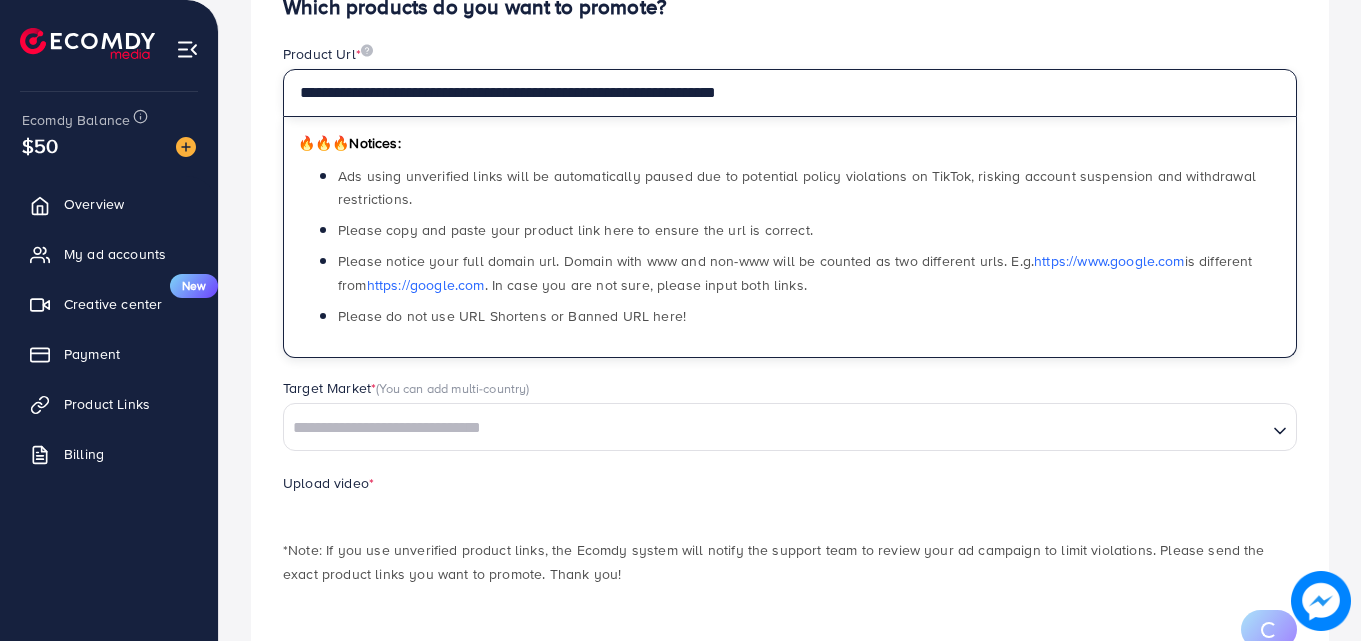 scroll, scrollTop: 292, scrollLeft: 0, axis: vertical 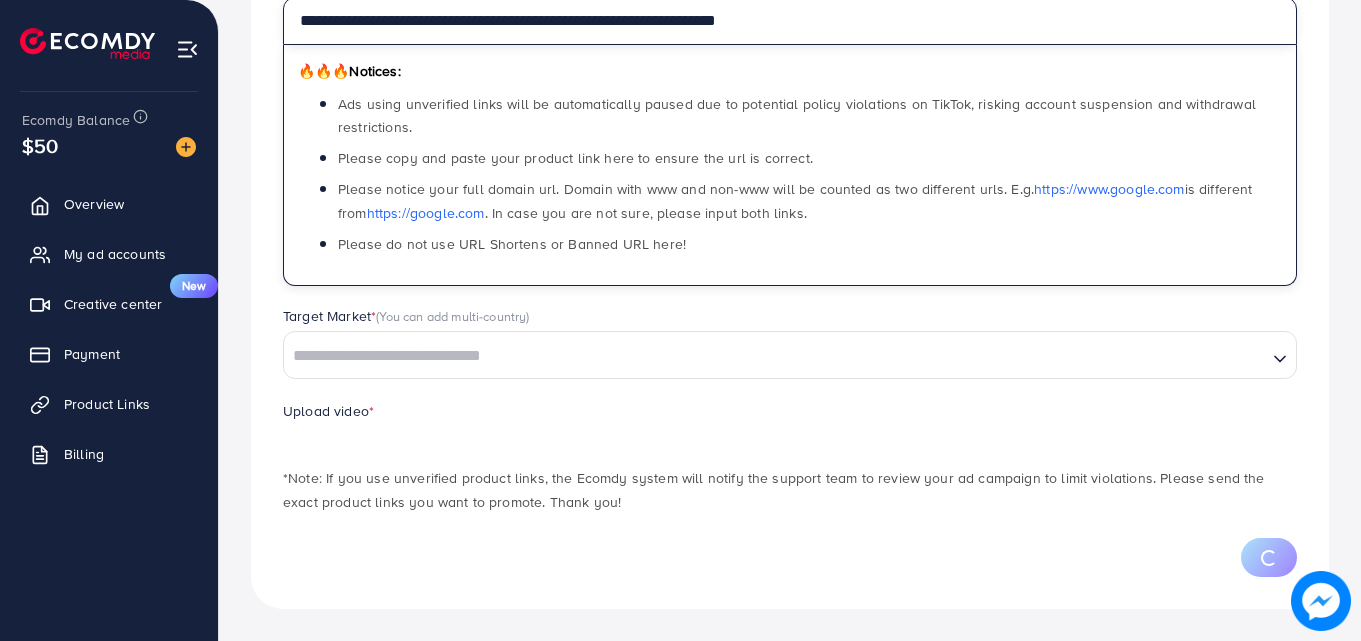 type on "**********" 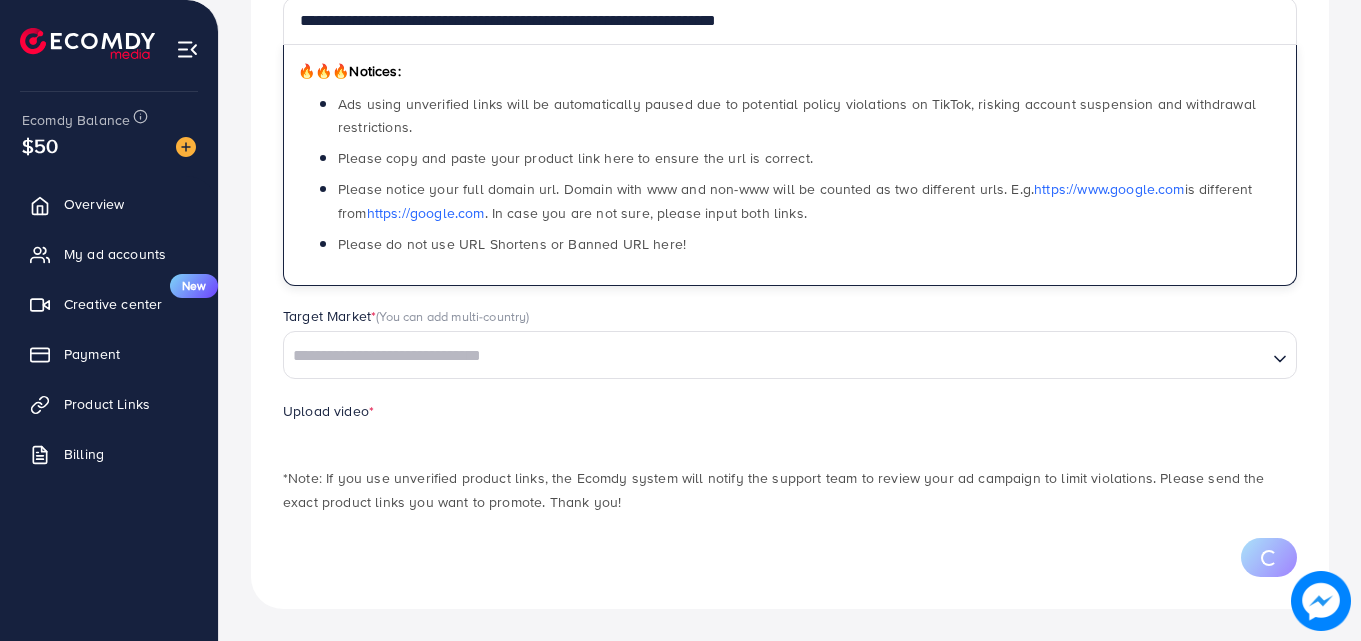 click at bounding box center (775, 356) 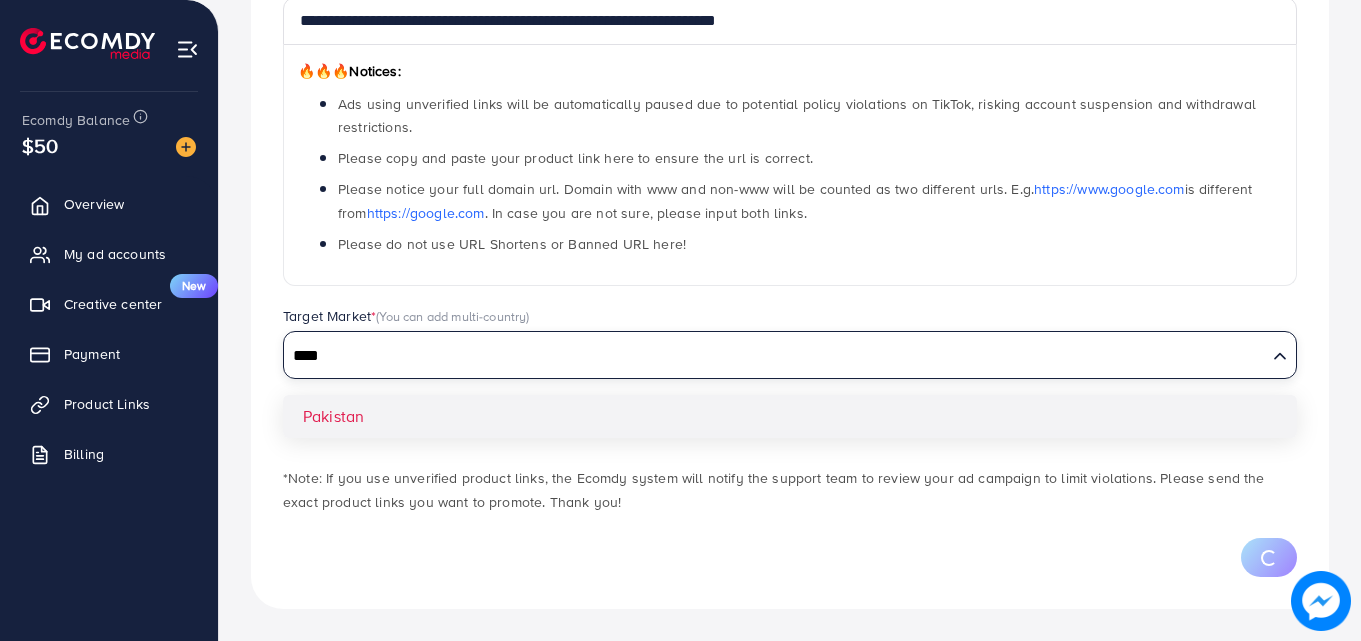 type on "****" 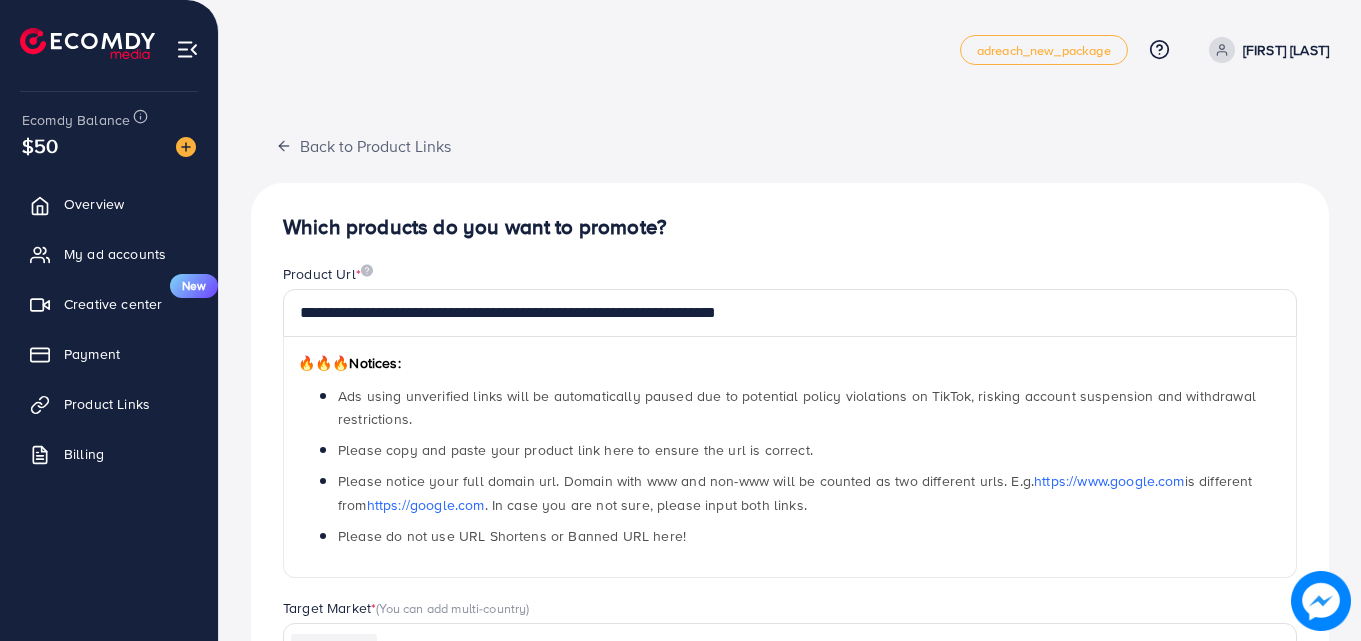 scroll, scrollTop: 292, scrollLeft: 0, axis: vertical 